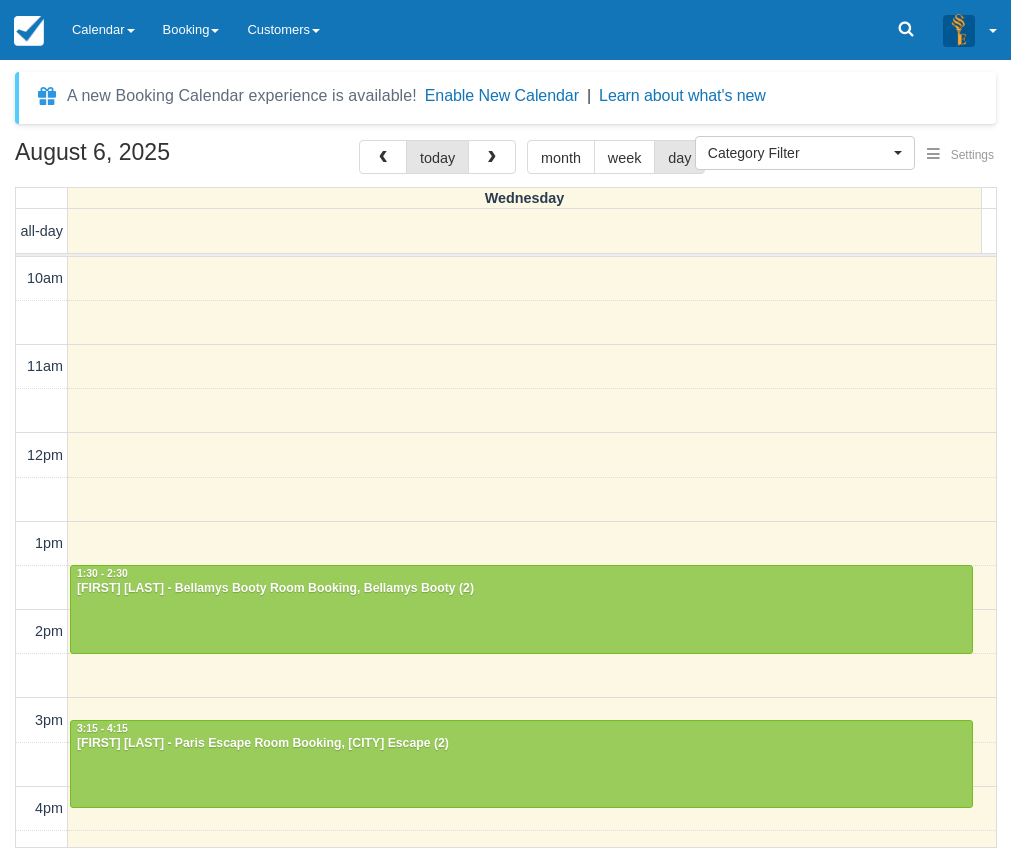 select 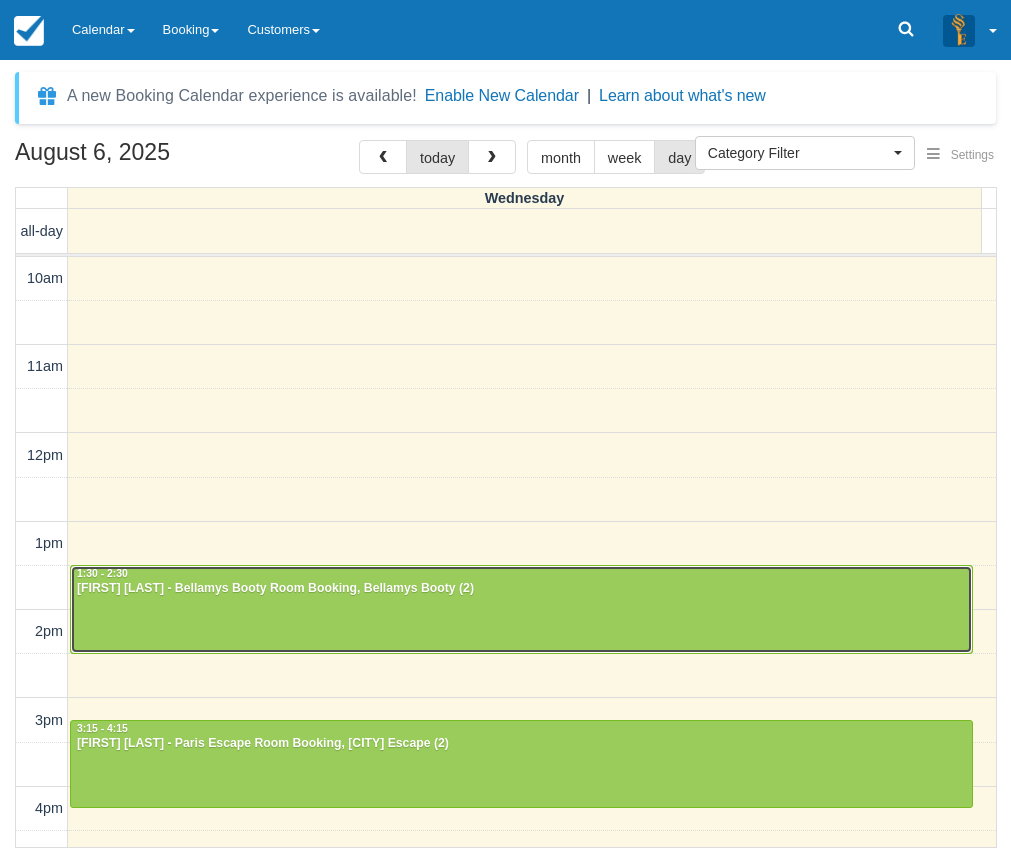 click on "Liam Rorke - Bellamys Booty Room Booking, Bellamys Booty (2)" at bounding box center [521, 589] 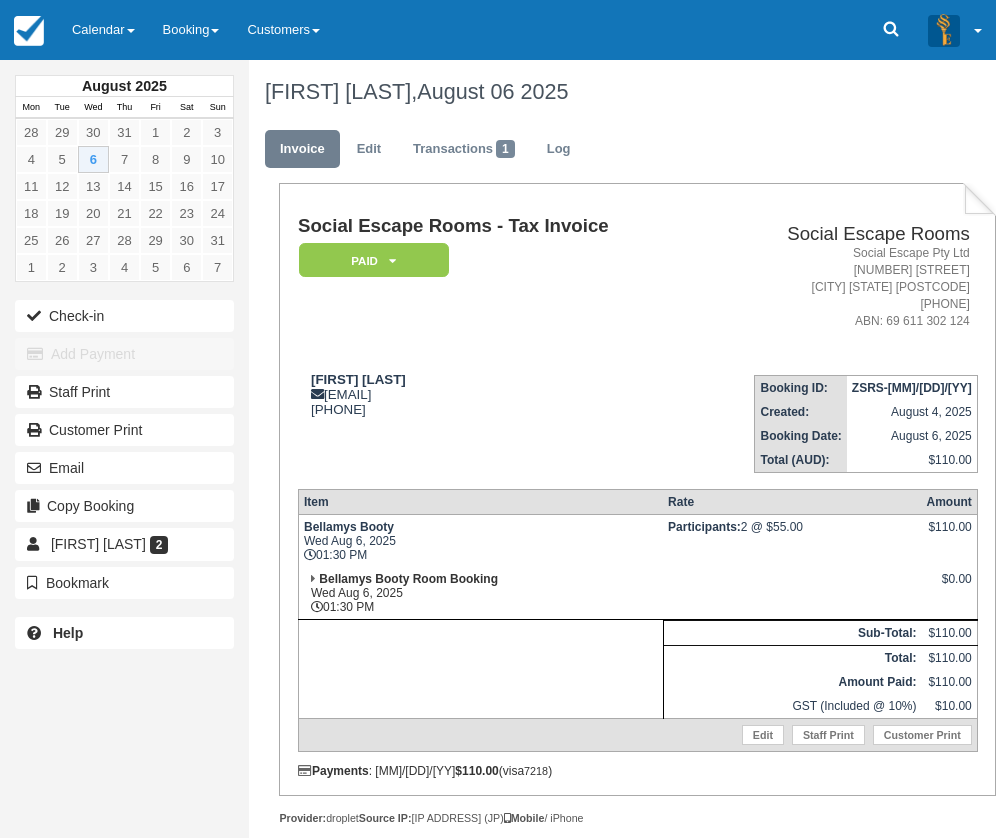 scroll, scrollTop: 84, scrollLeft: 0, axis: vertical 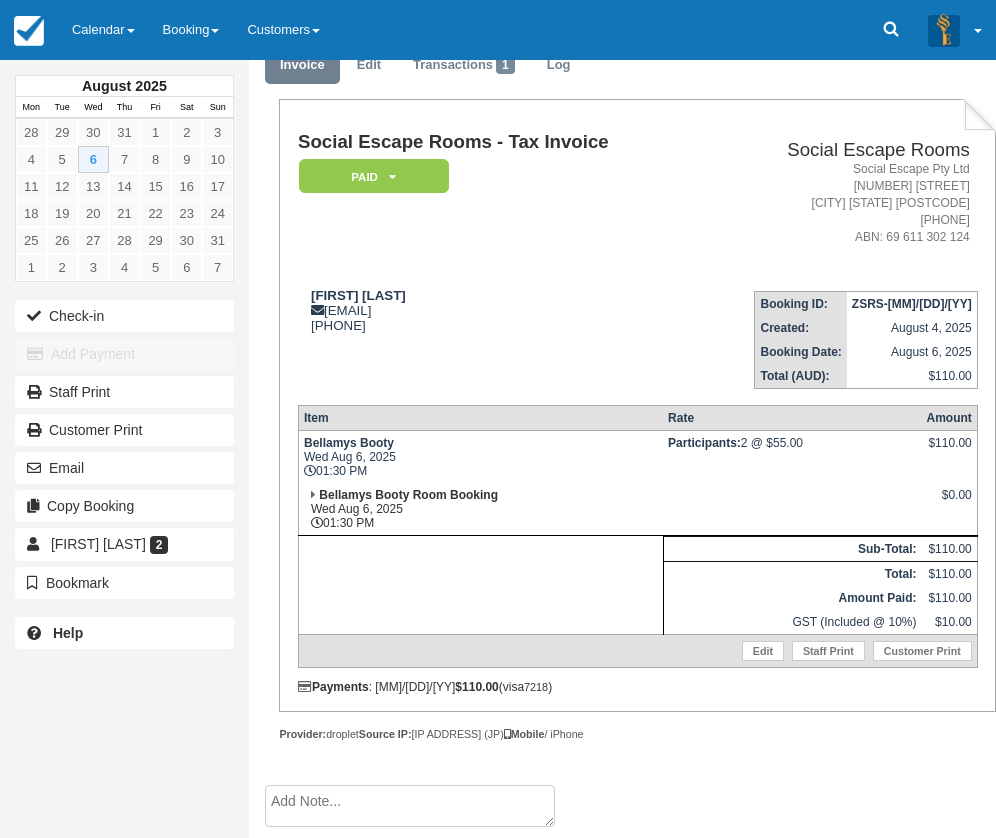 click on "Bellamys Booty Room Booking
Wed Aug 6, 2025
01:30 PM" at bounding box center (480, 509) 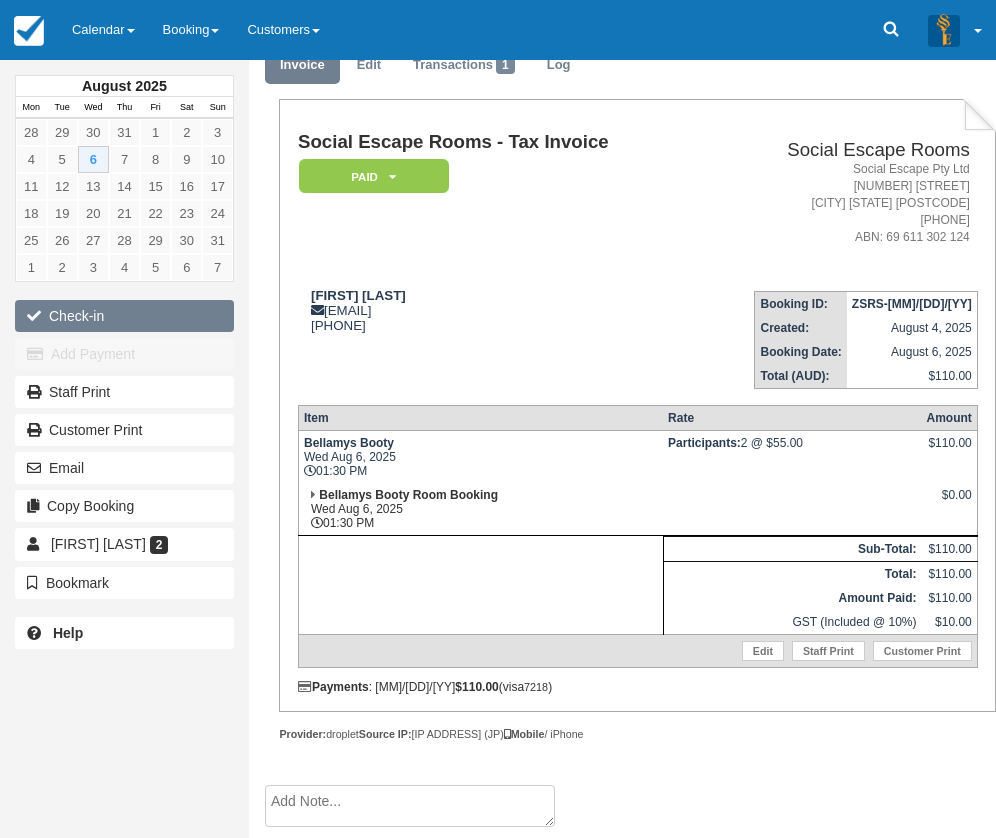 click on "Check-in" at bounding box center [124, 316] 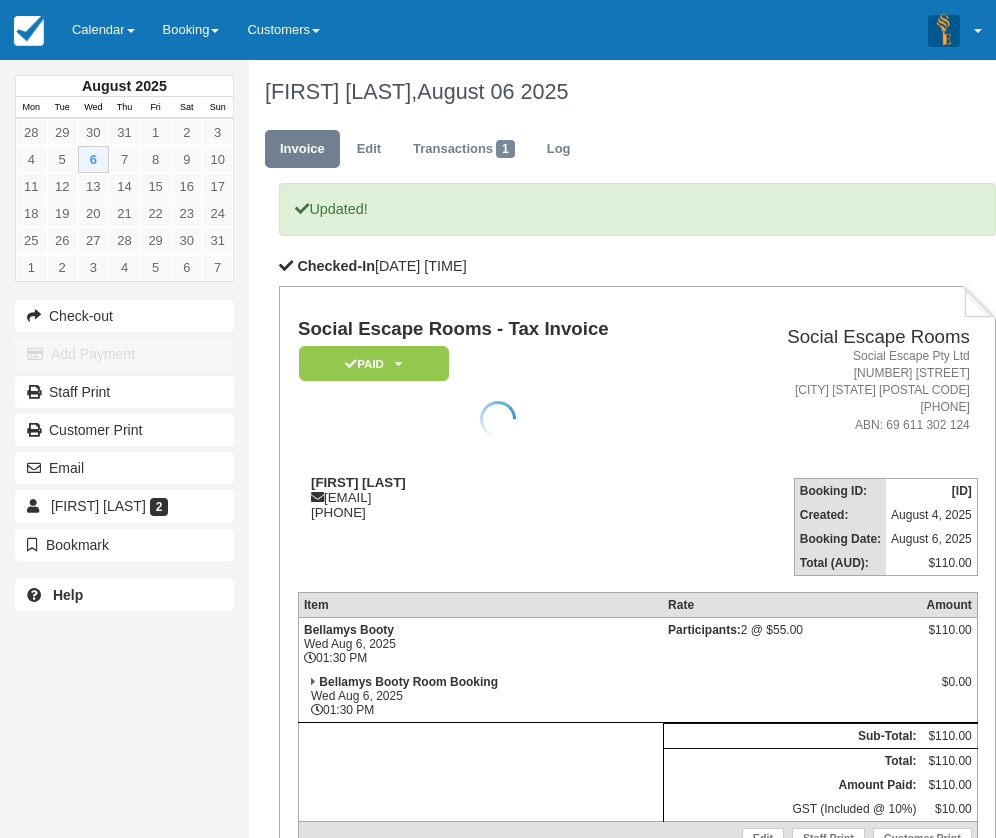 scroll, scrollTop: 0, scrollLeft: 0, axis: both 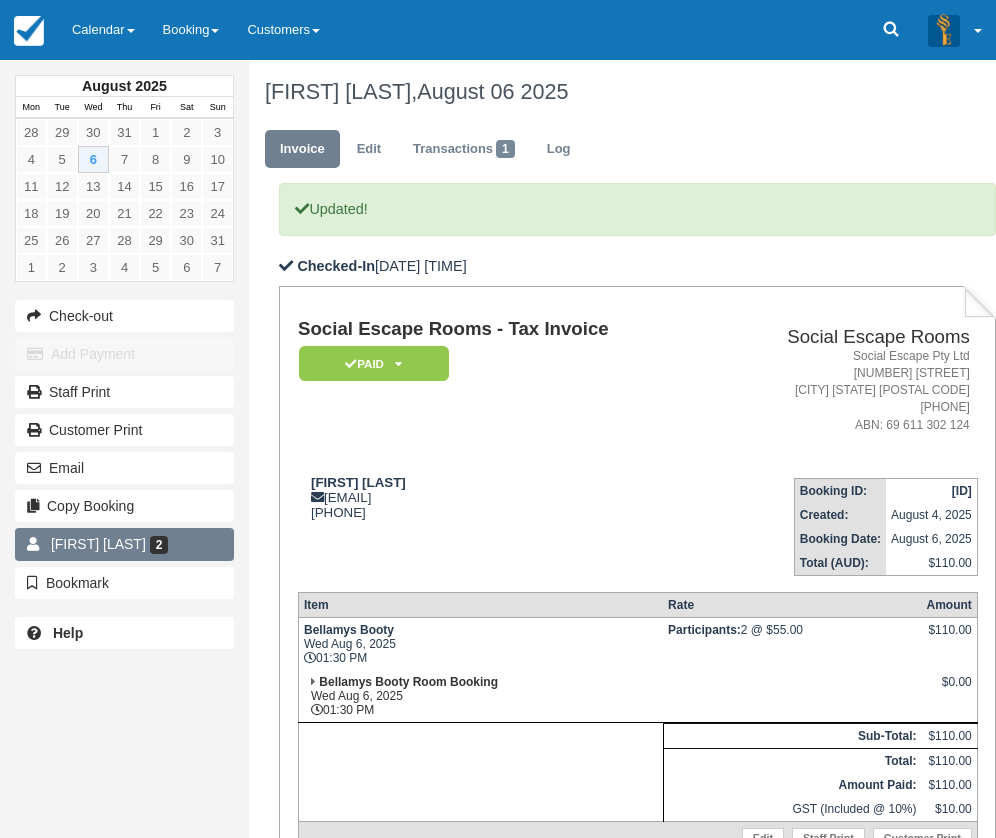 click on "2" at bounding box center [159, 545] 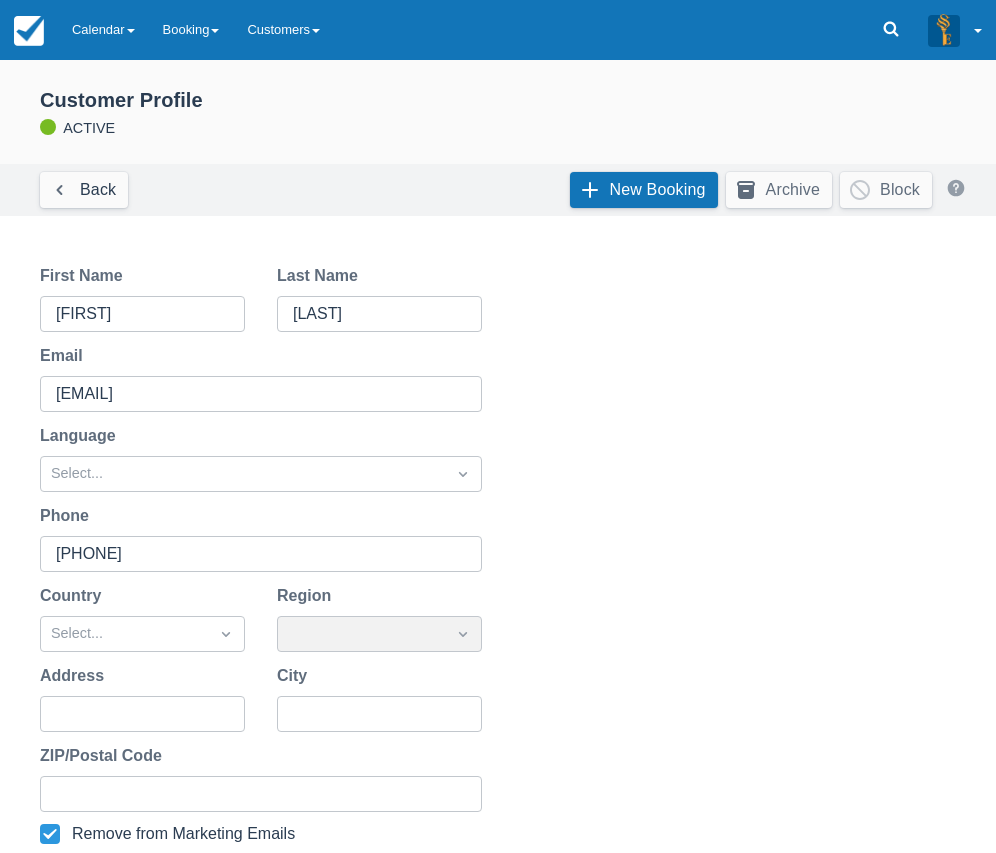 scroll, scrollTop: 426, scrollLeft: 0, axis: vertical 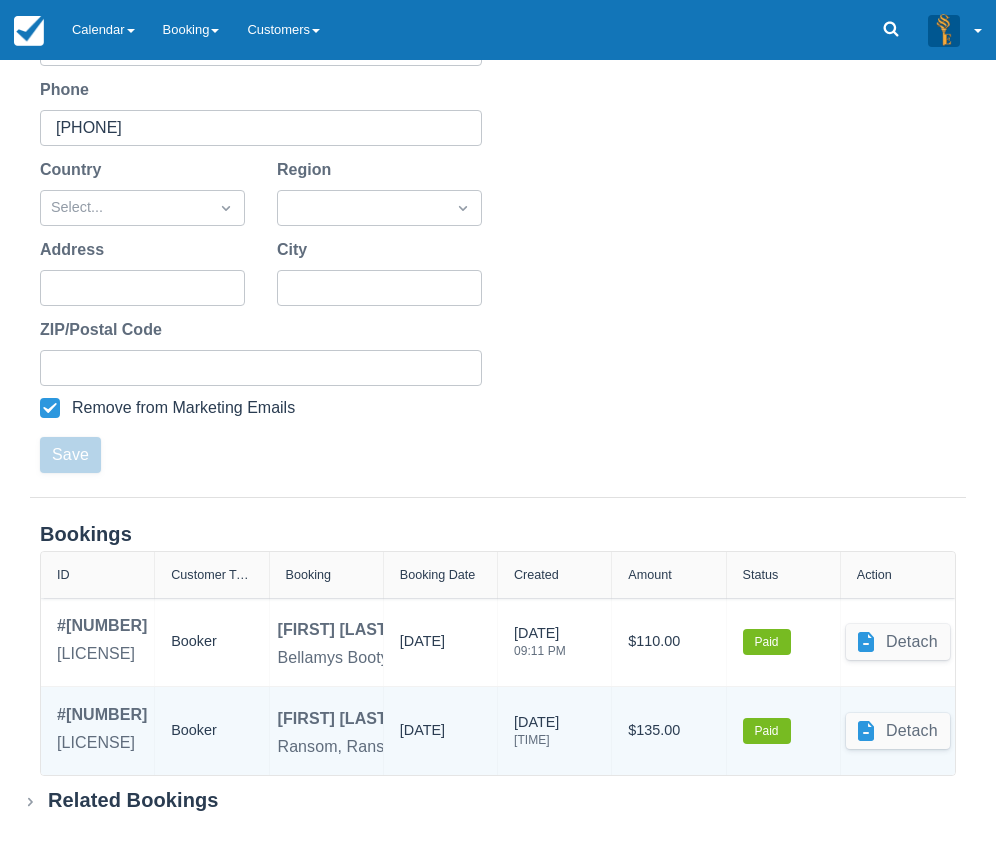 drag, startPoint x: 428, startPoint y: 728, endPoint x: 472, endPoint y: 737, distance: 44.911022 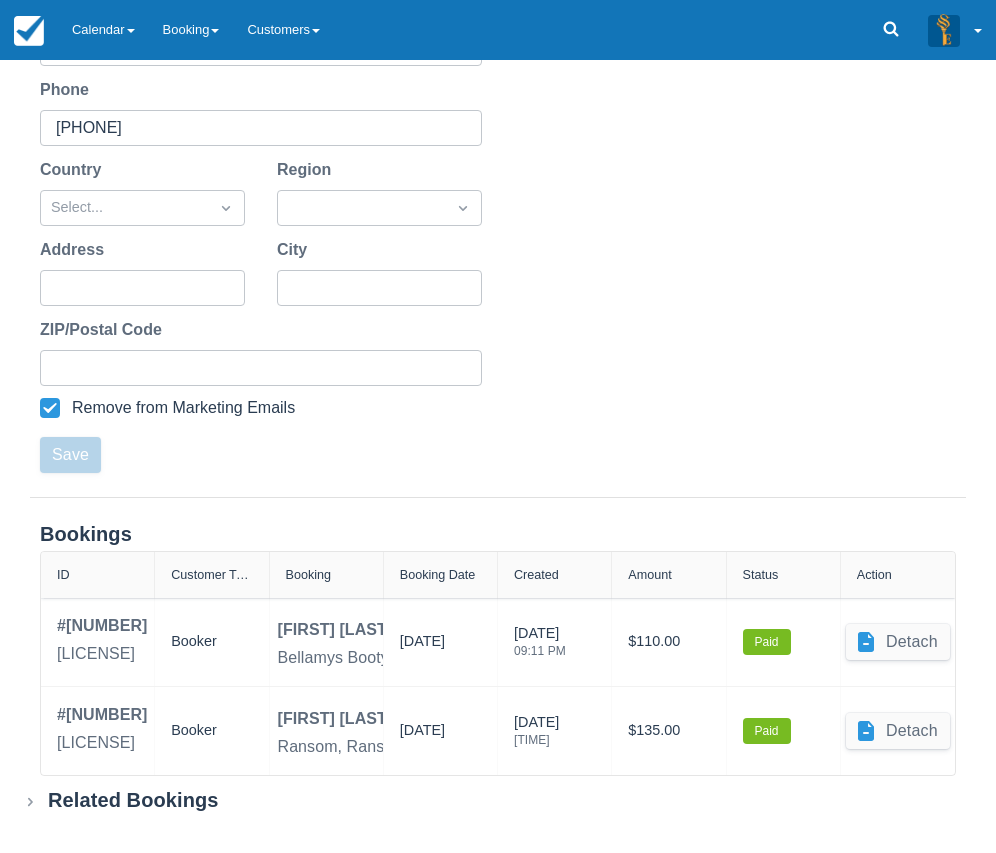 click on "Related Bookings" at bounding box center (133, 800) 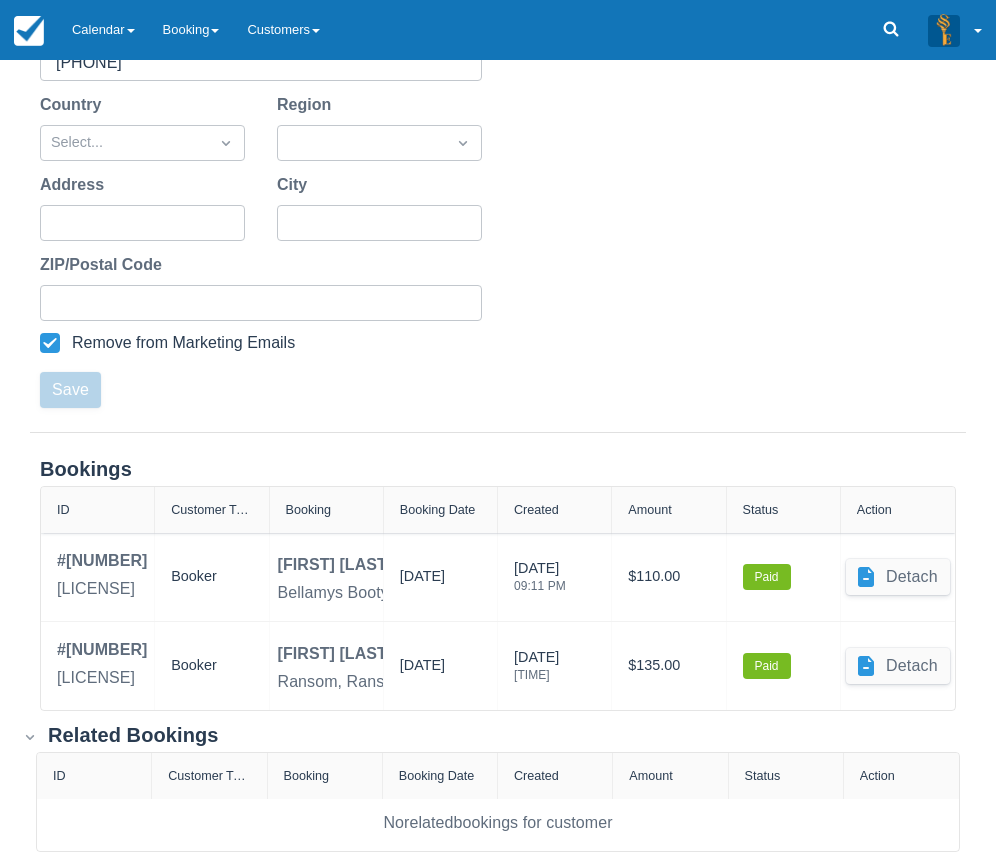 scroll, scrollTop: 526, scrollLeft: 0, axis: vertical 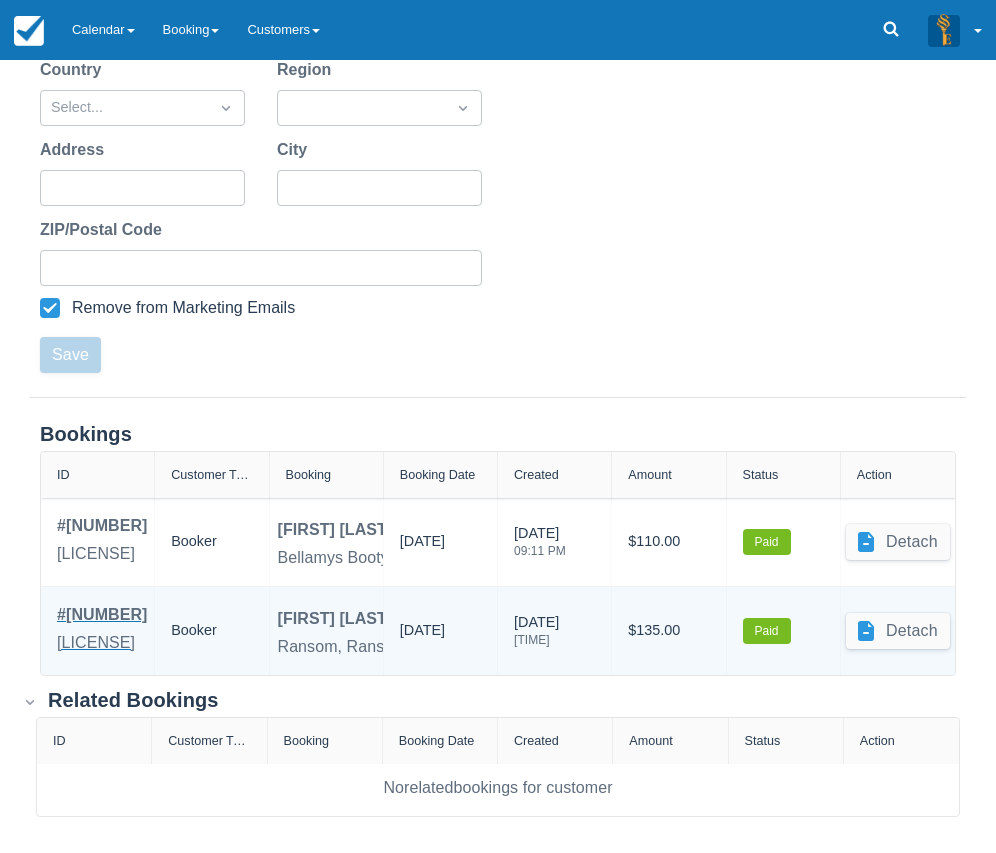 click on "SAFY-200820" at bounding box center (102, 643) 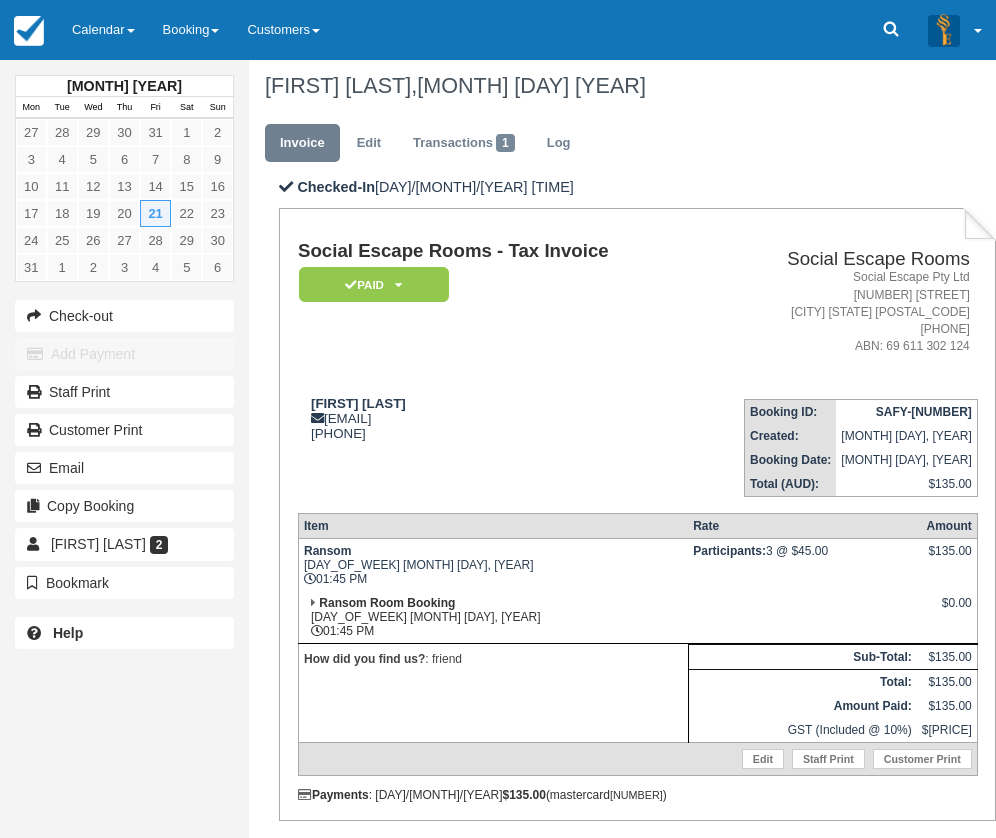 scroll, scrollTop: 200, scrollLeft: 0, axis: vertical 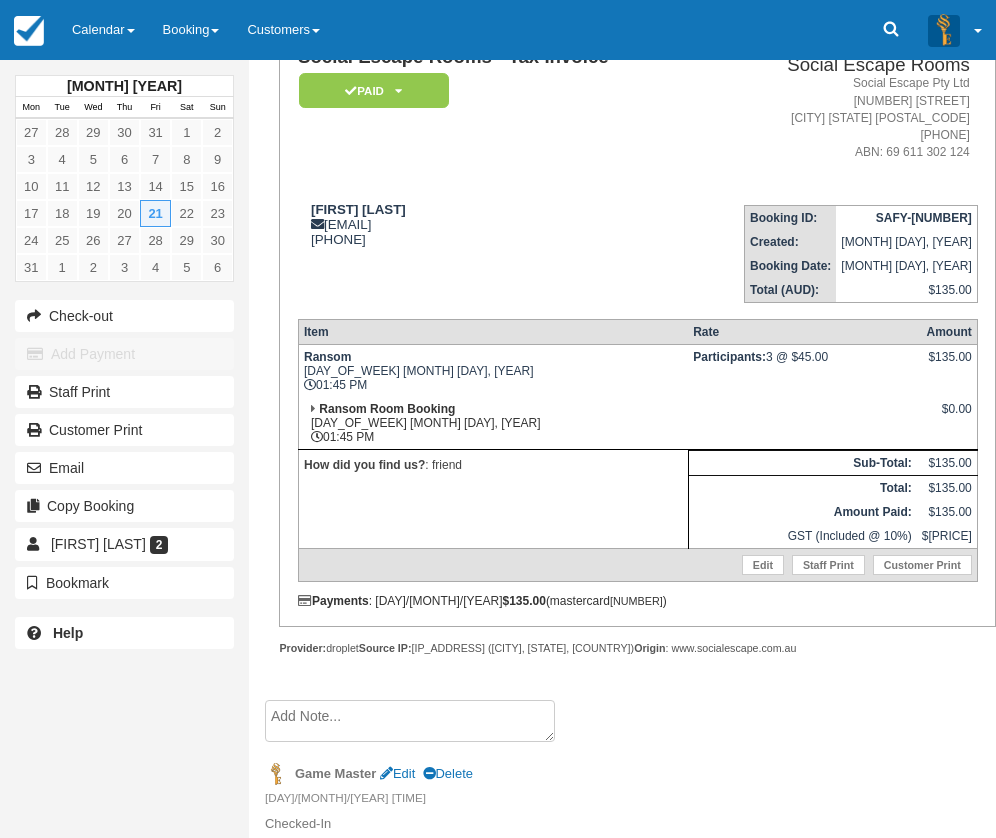 click on "How did you find us? : friend" at bounding box center (493, 499) 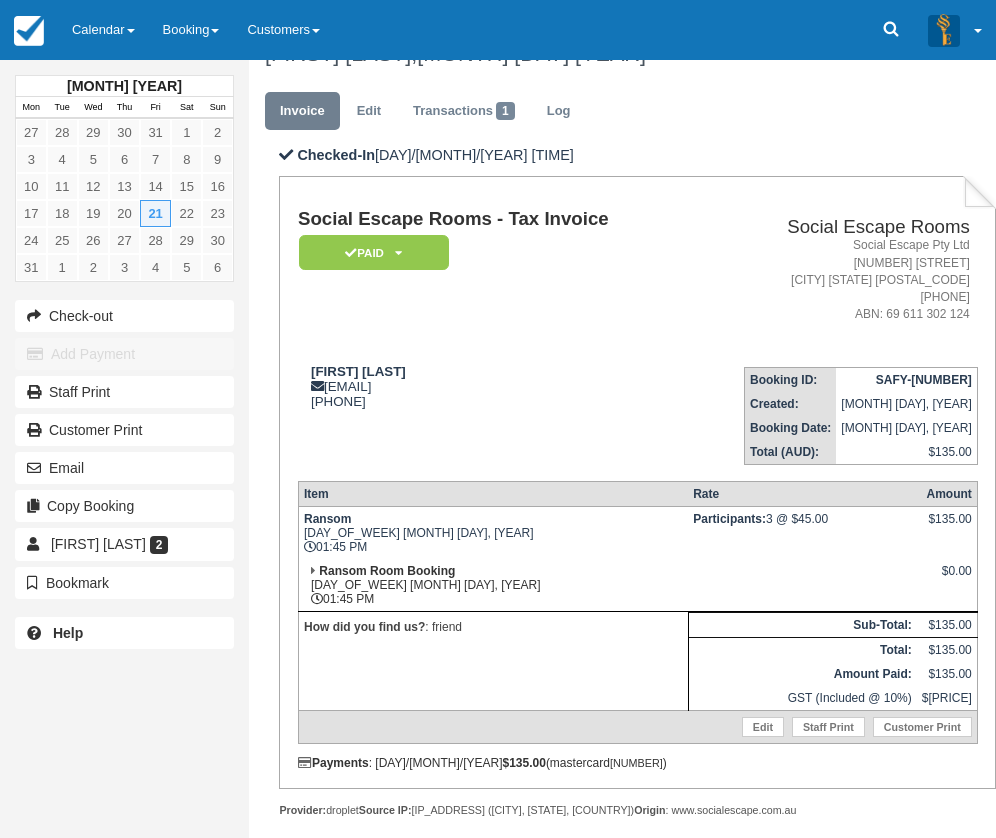 scroll, scrollTop: 0, scrollLeft: 0, axis: both 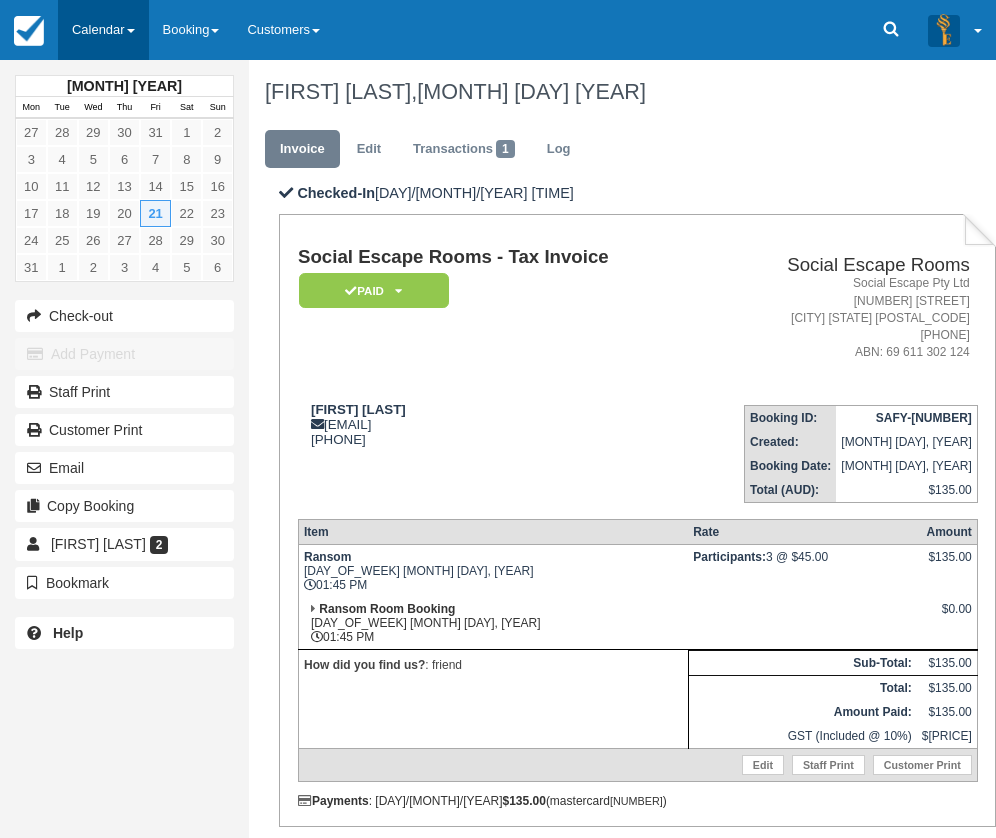 click on "Calendar" at bounding box center [103, 30] 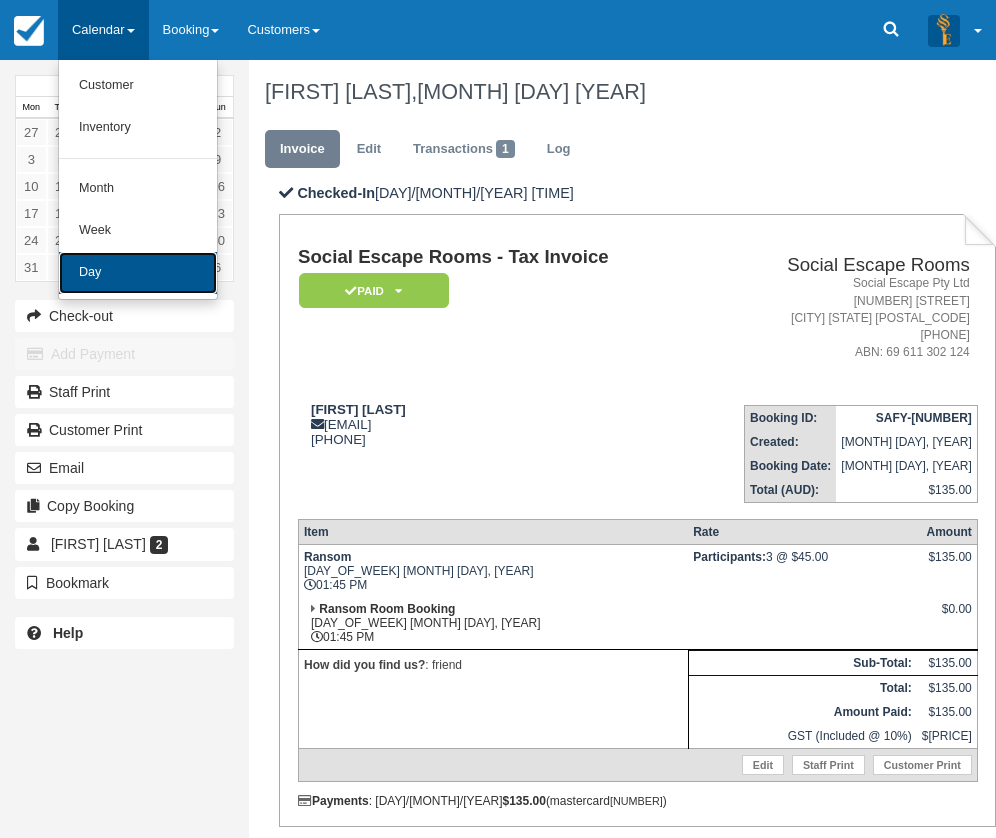 click on "Day" at bounding box center (138, 273) 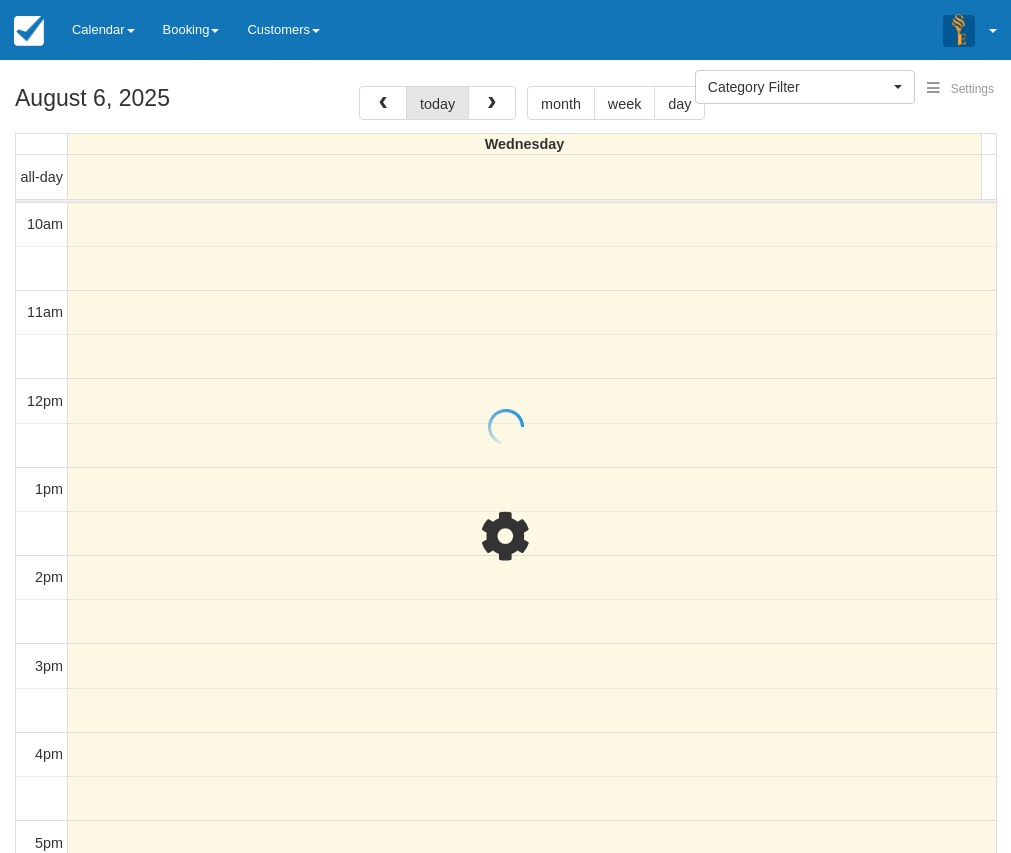 select 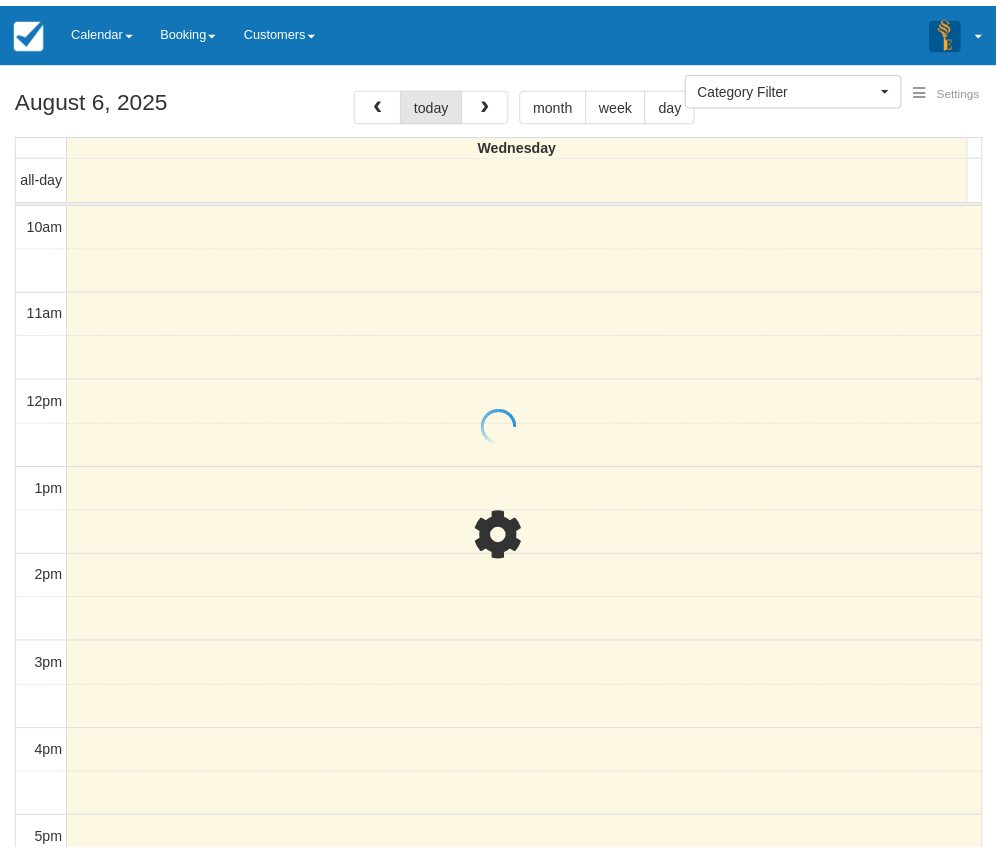 scroll, scrollTop: 0, scrollLeft: 0, axis: both 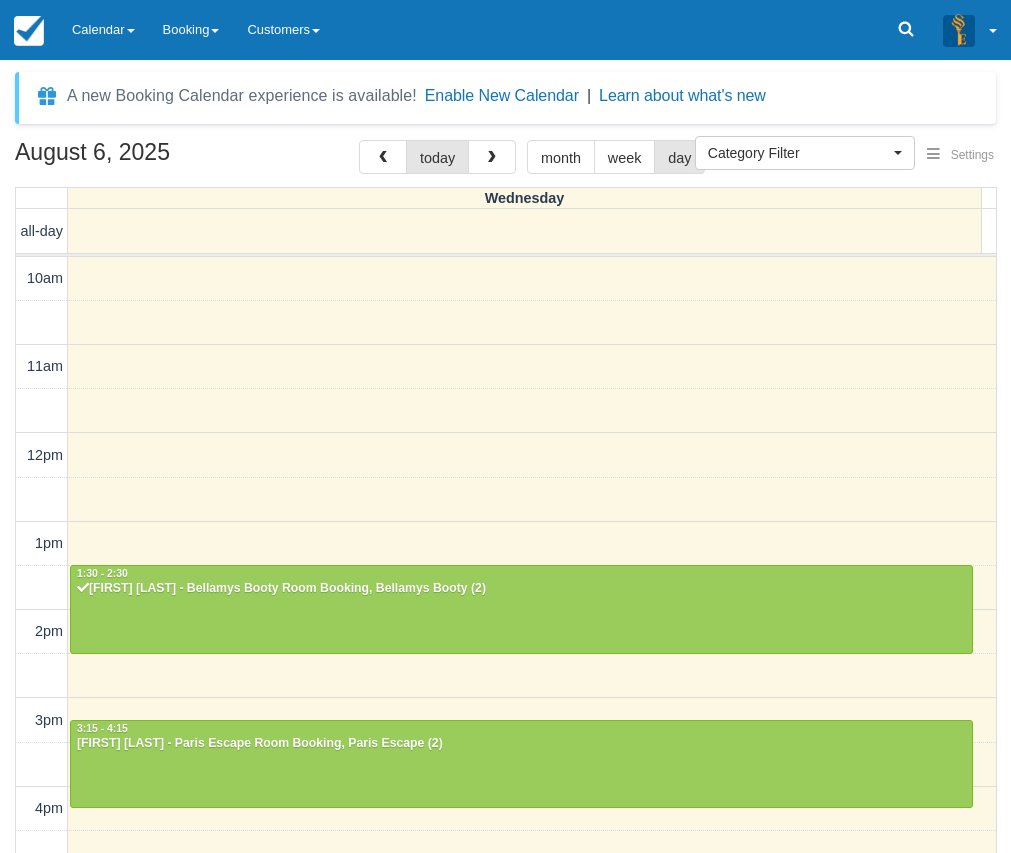 select 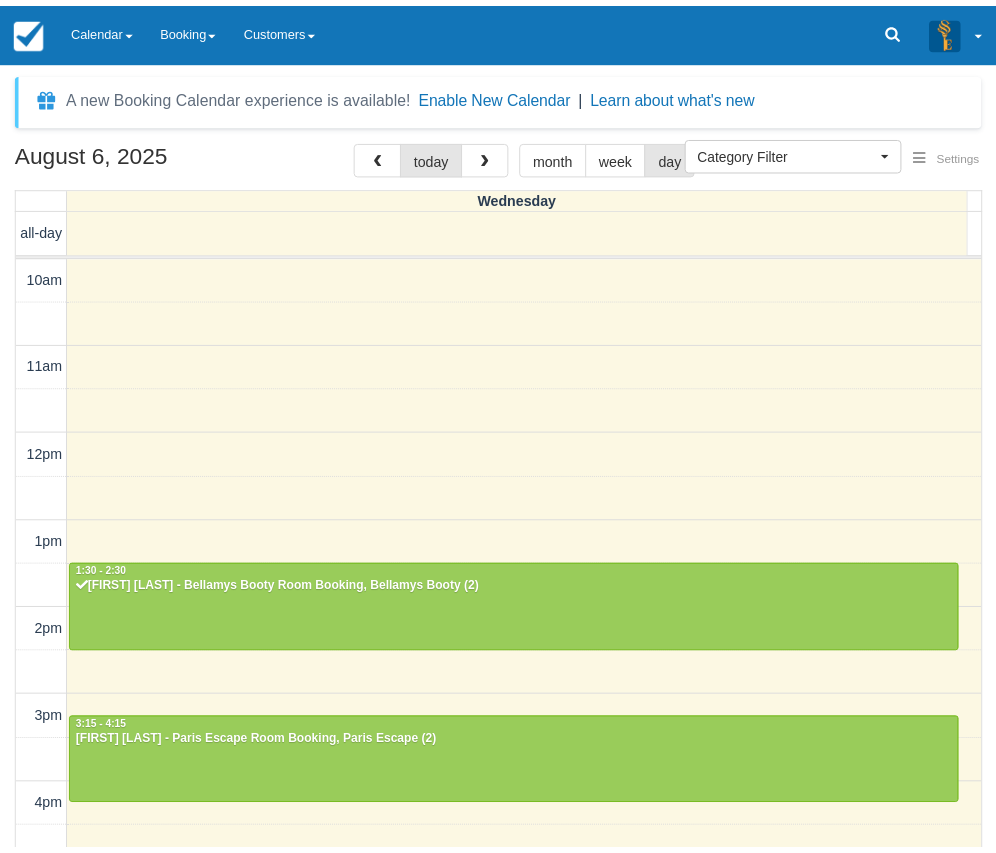scroll, scrollTop: 0, scrollLeft: 0, axis: both 